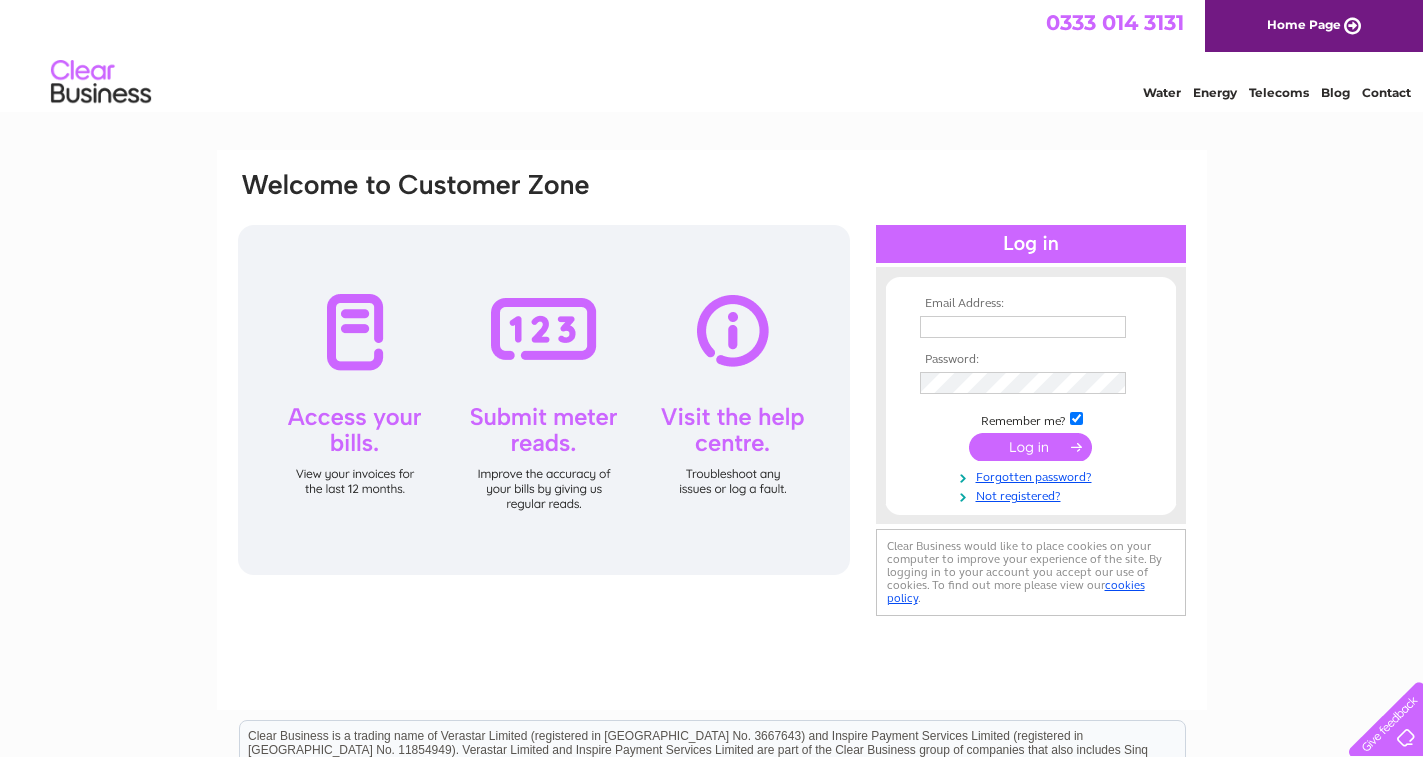 scroll, scrollTop: 0, scrollLeft: 0, axis: both 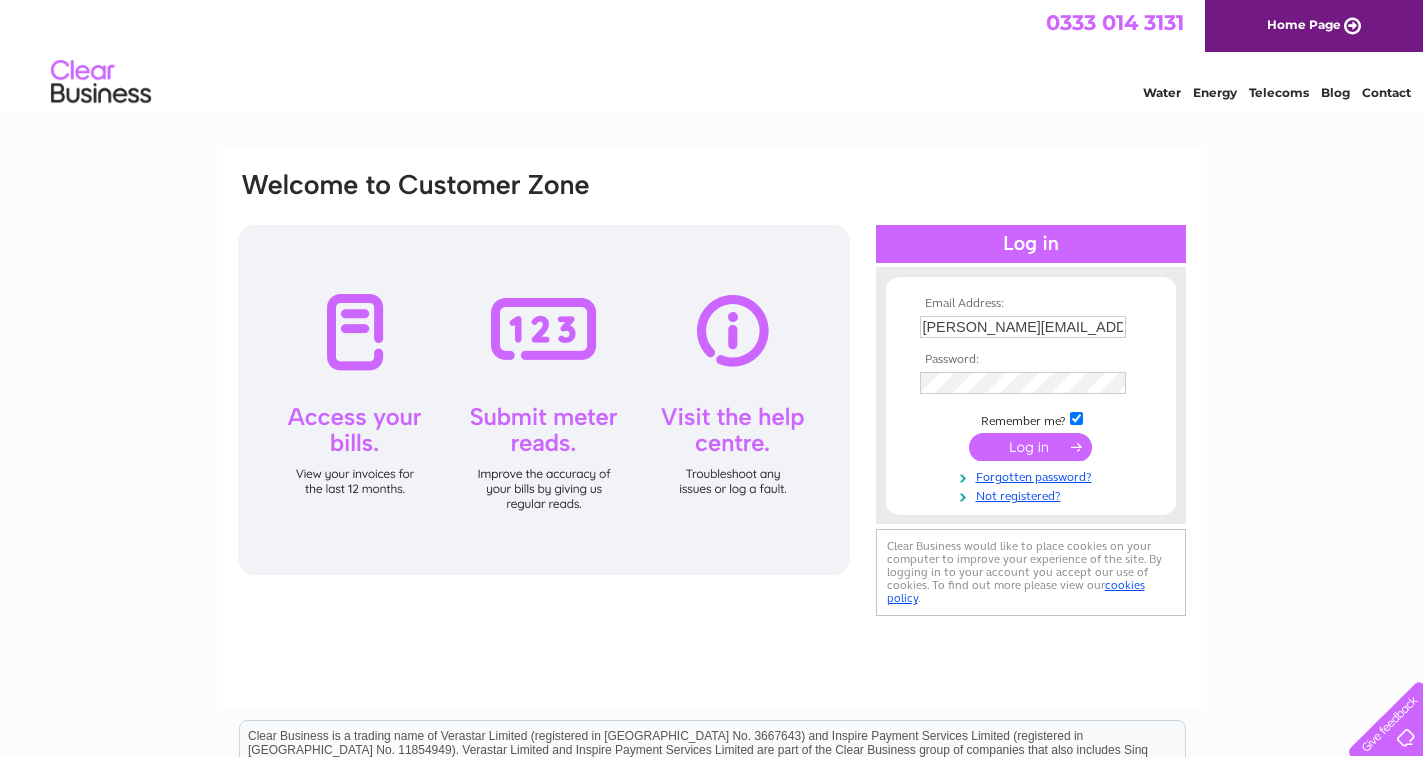 click at bounding box center [1030, 447] 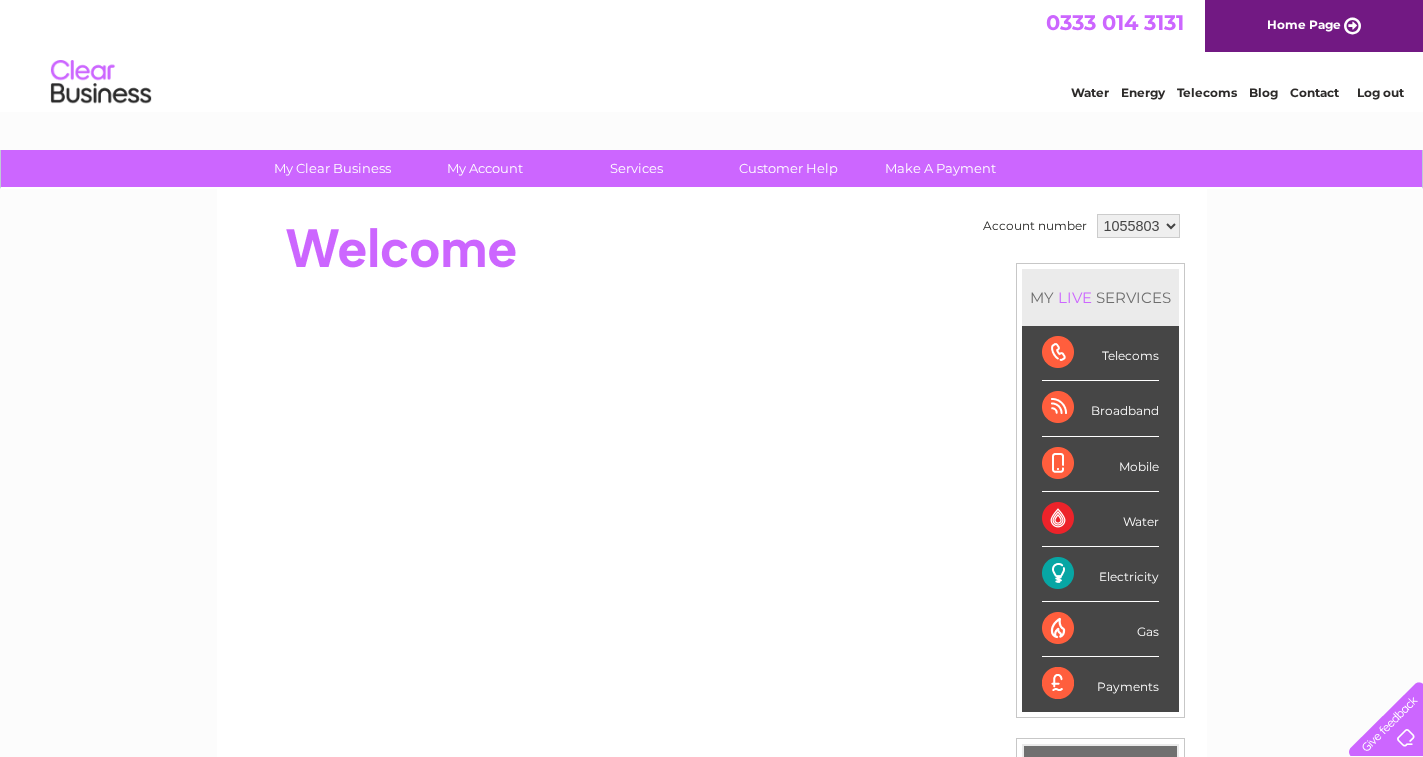 scroll, scrollTop: 0, scrollLeft: 0, axis: both 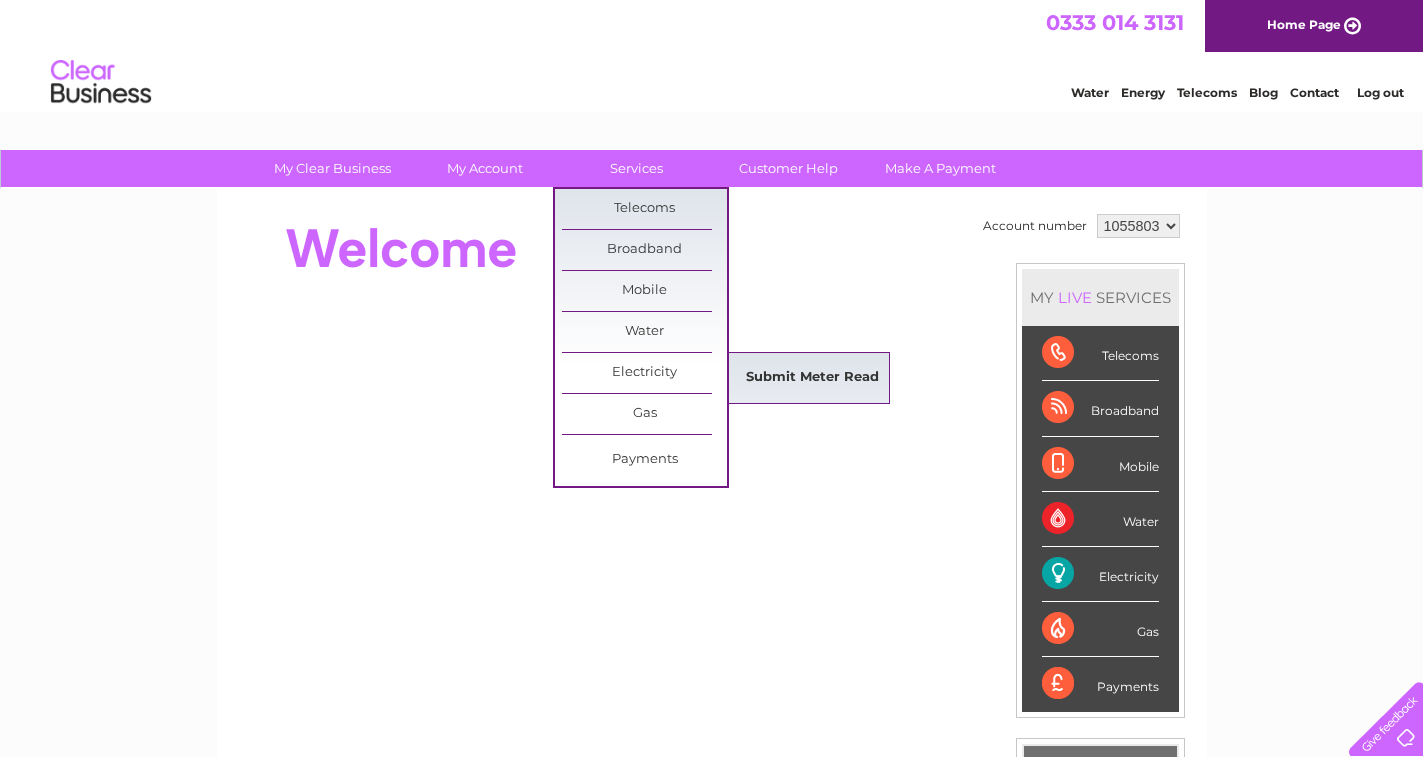 click on "Submit Meter Read" at bounding box center (812, 378) 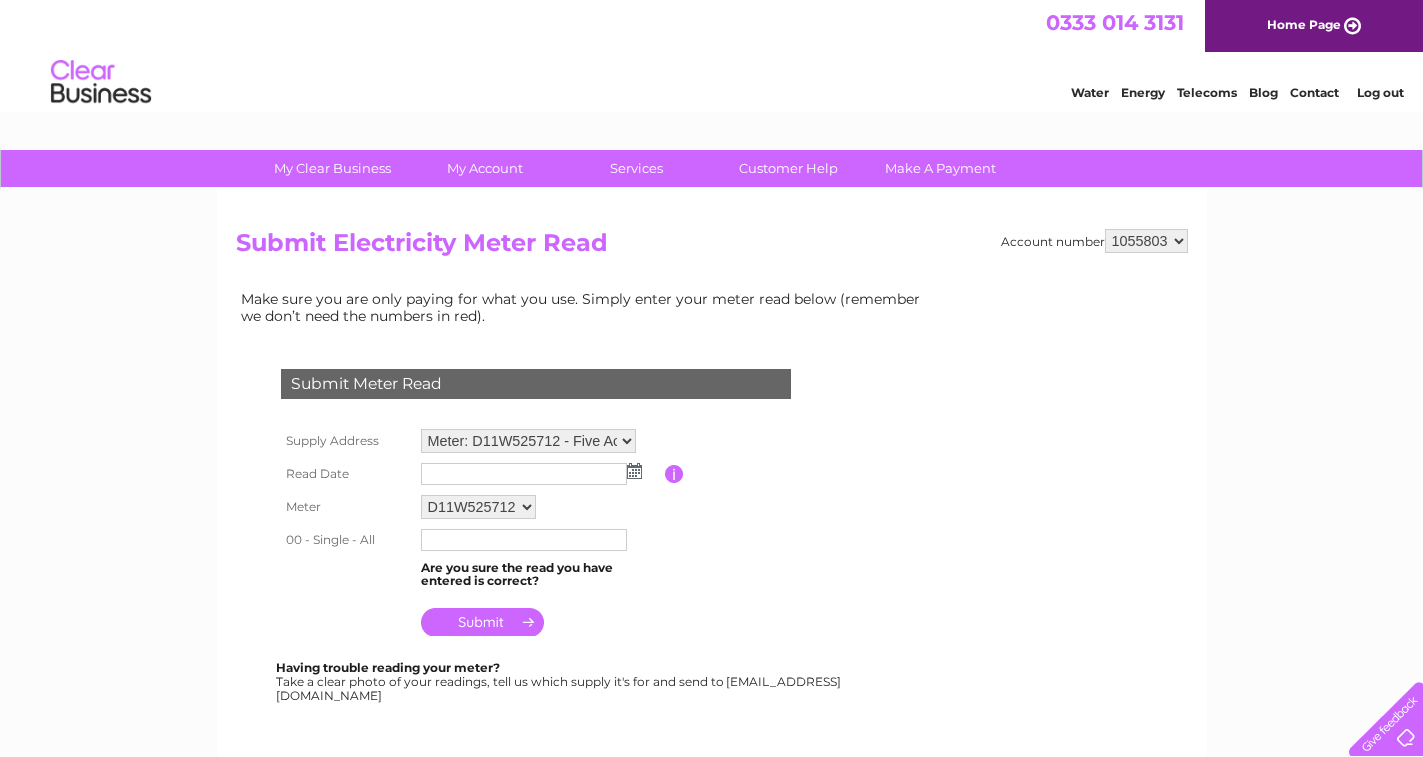 scroll, scrollTop: 0, scrollLeft: 0, axis: both 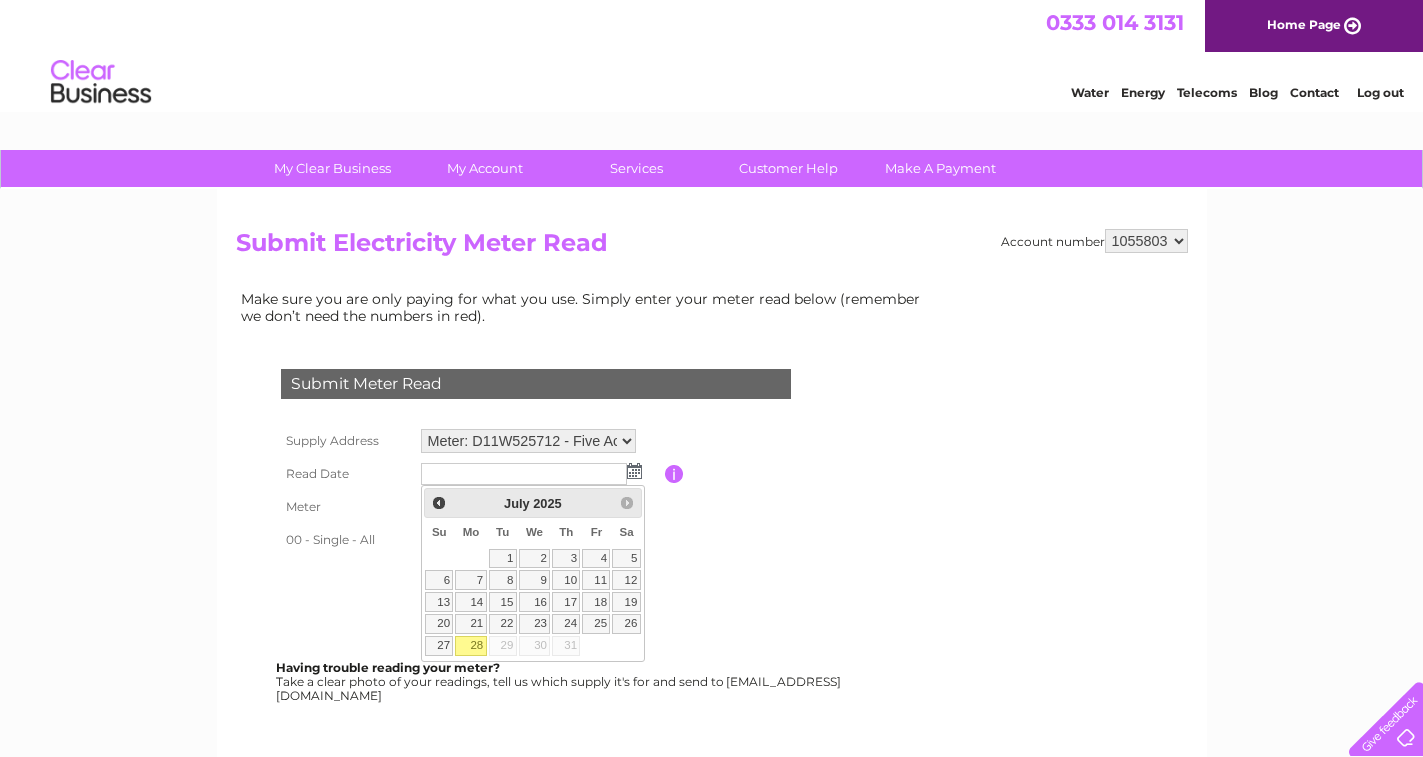 click on "28" at bounding box center (470, 646) 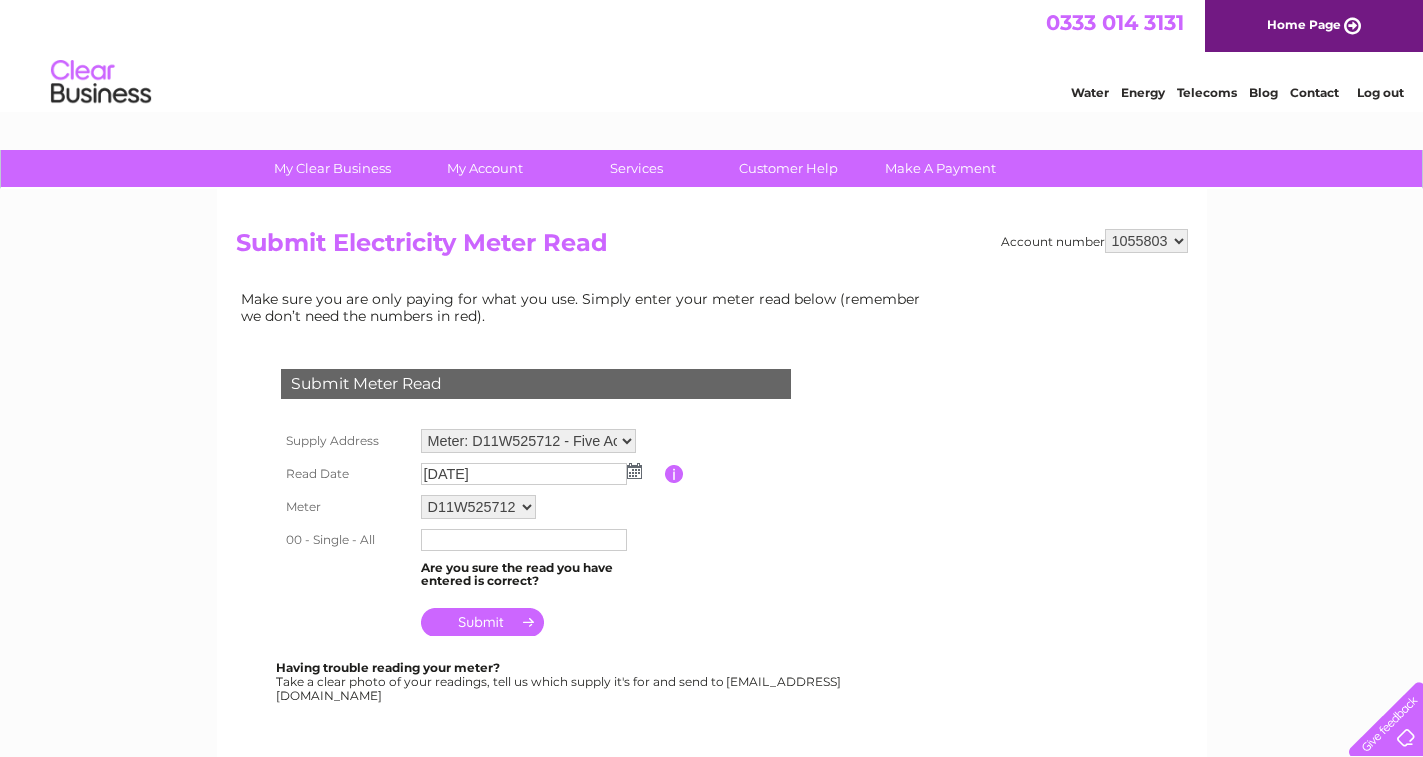 click at bounding box center [524, 540] 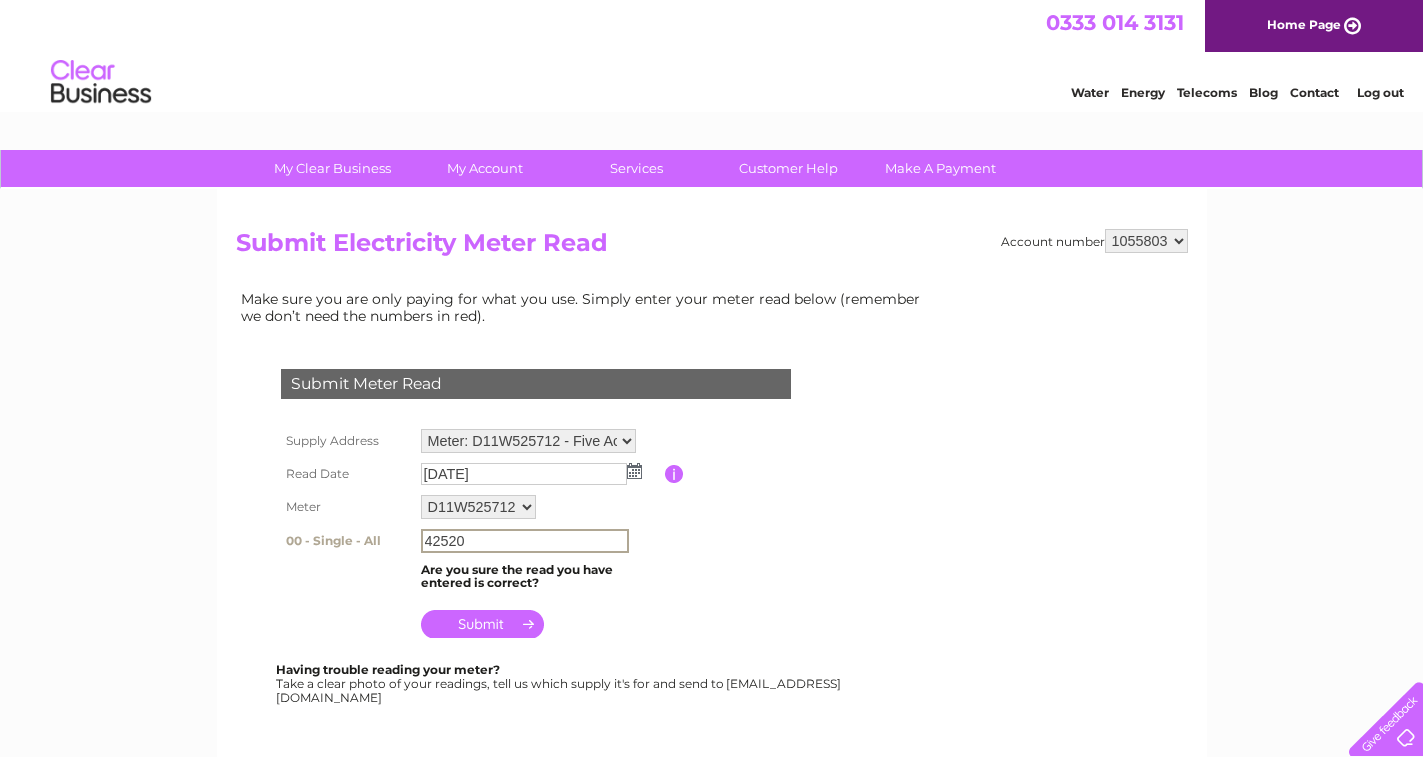 type on "42520" 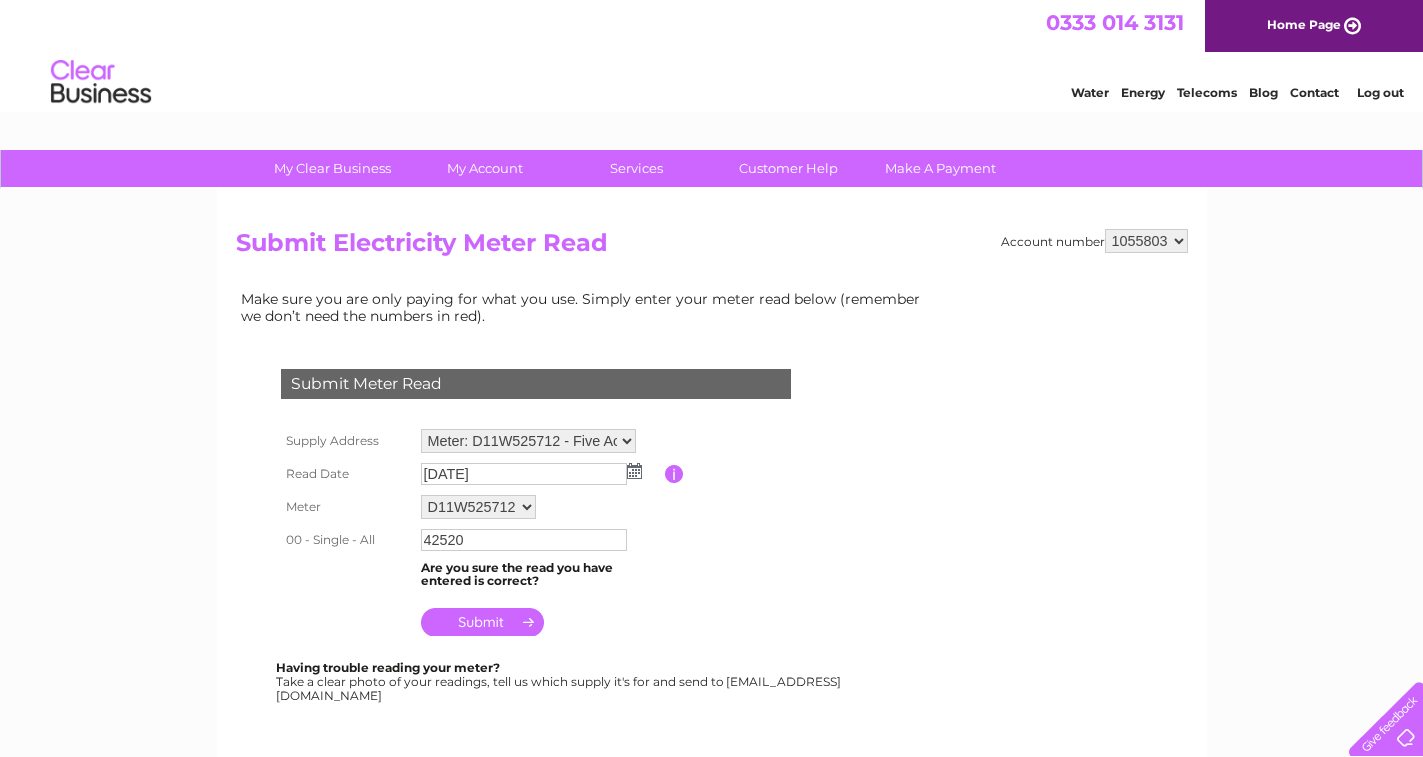 click at bounding box center [482, 622] 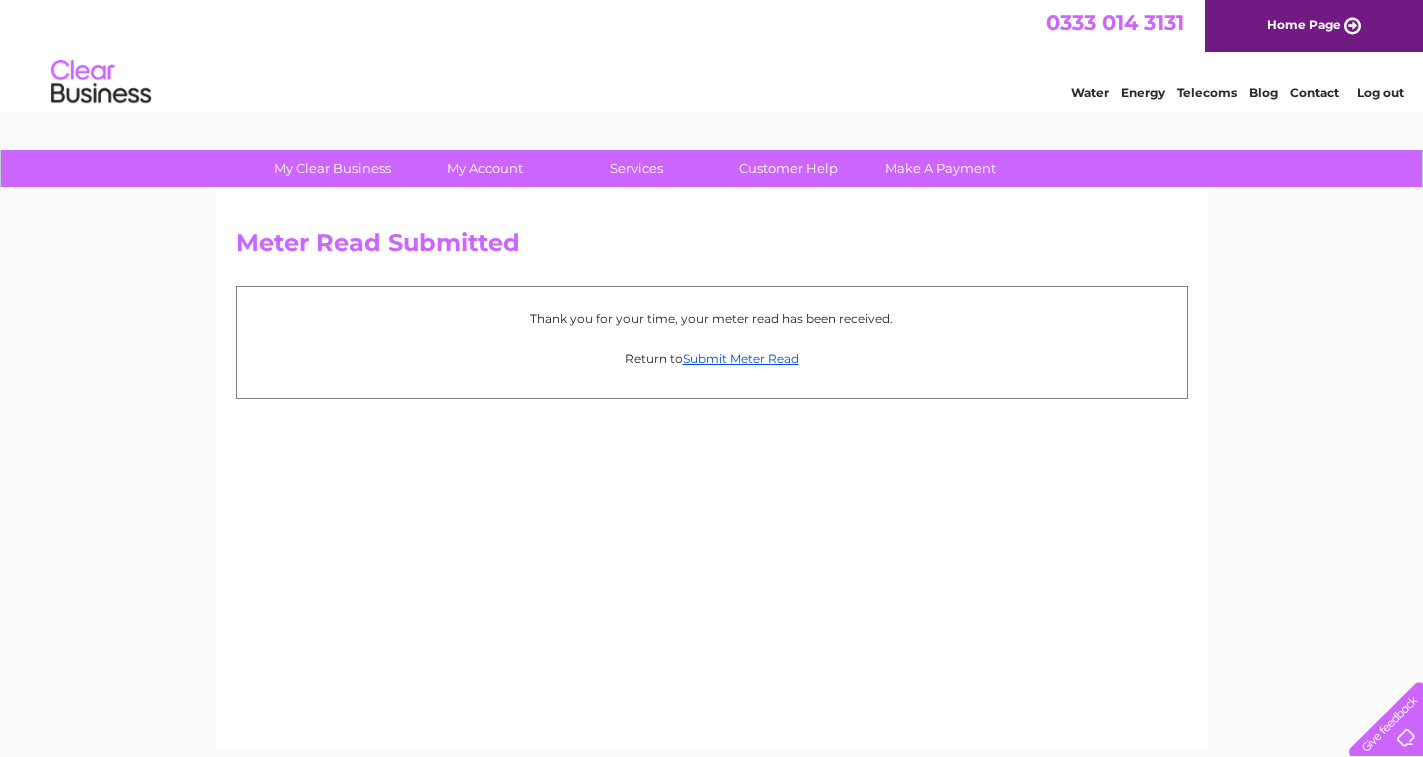 scroll, scrollTop: 0, scrollLeft: 0, axis: both 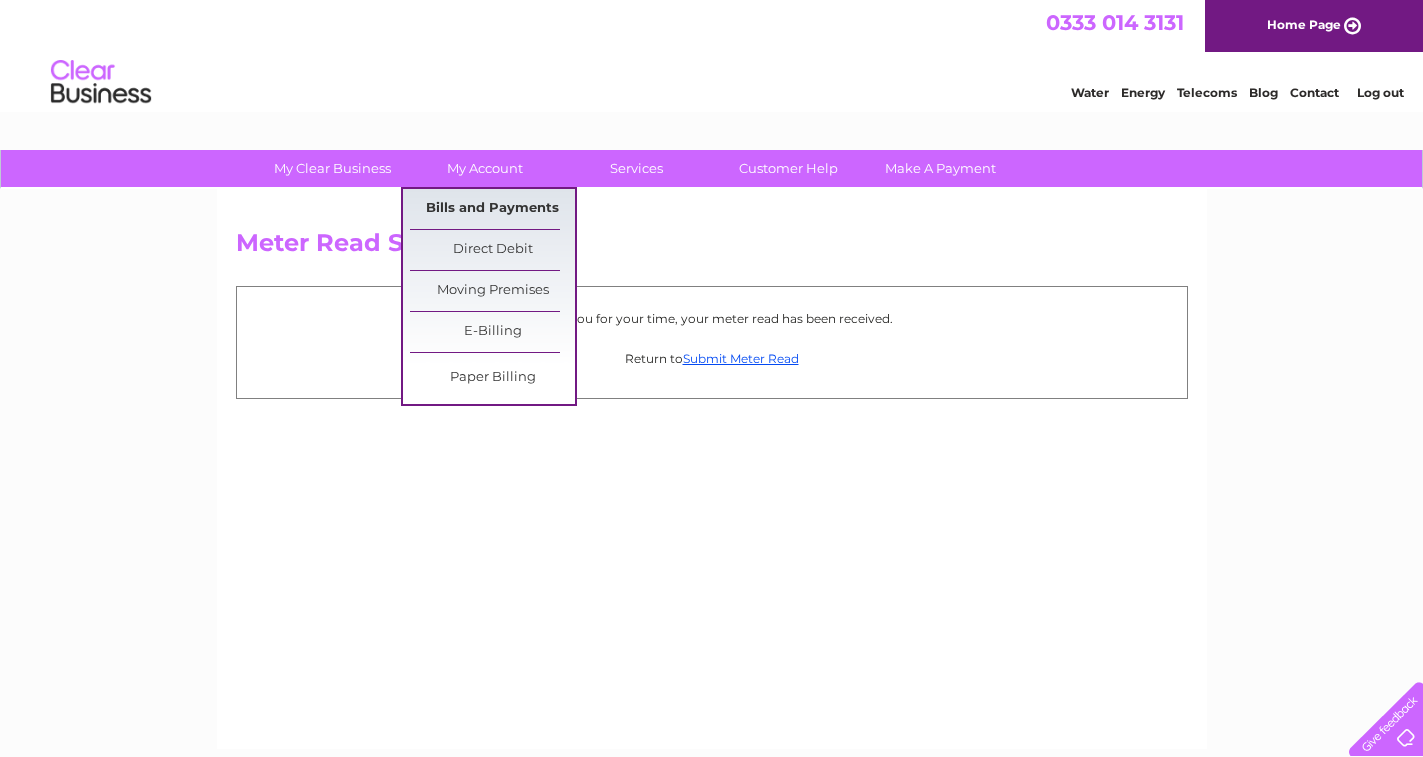 click on "Bills and Payments" at bounding box center [492, 209] 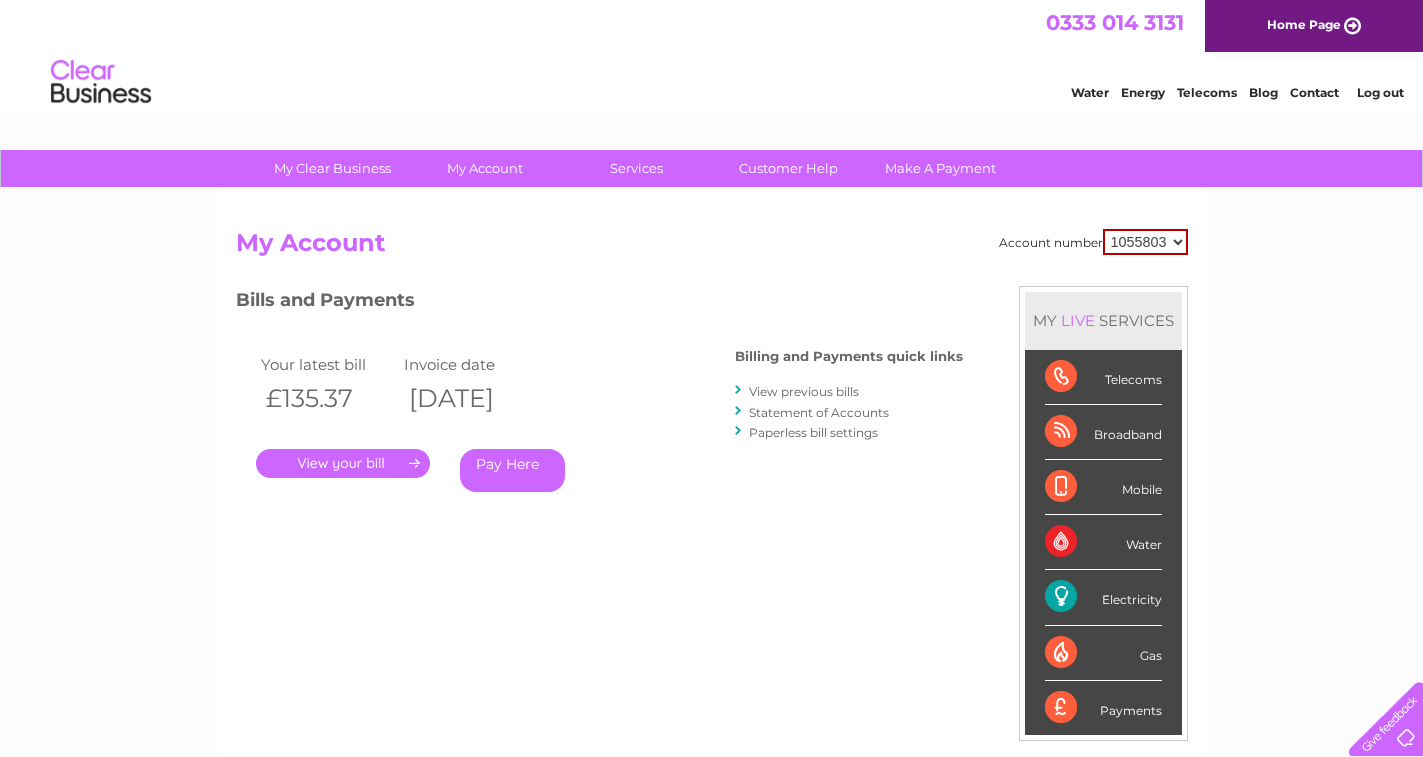 scroll, scrollTop: 0, scrollLeft: 0, axis: both 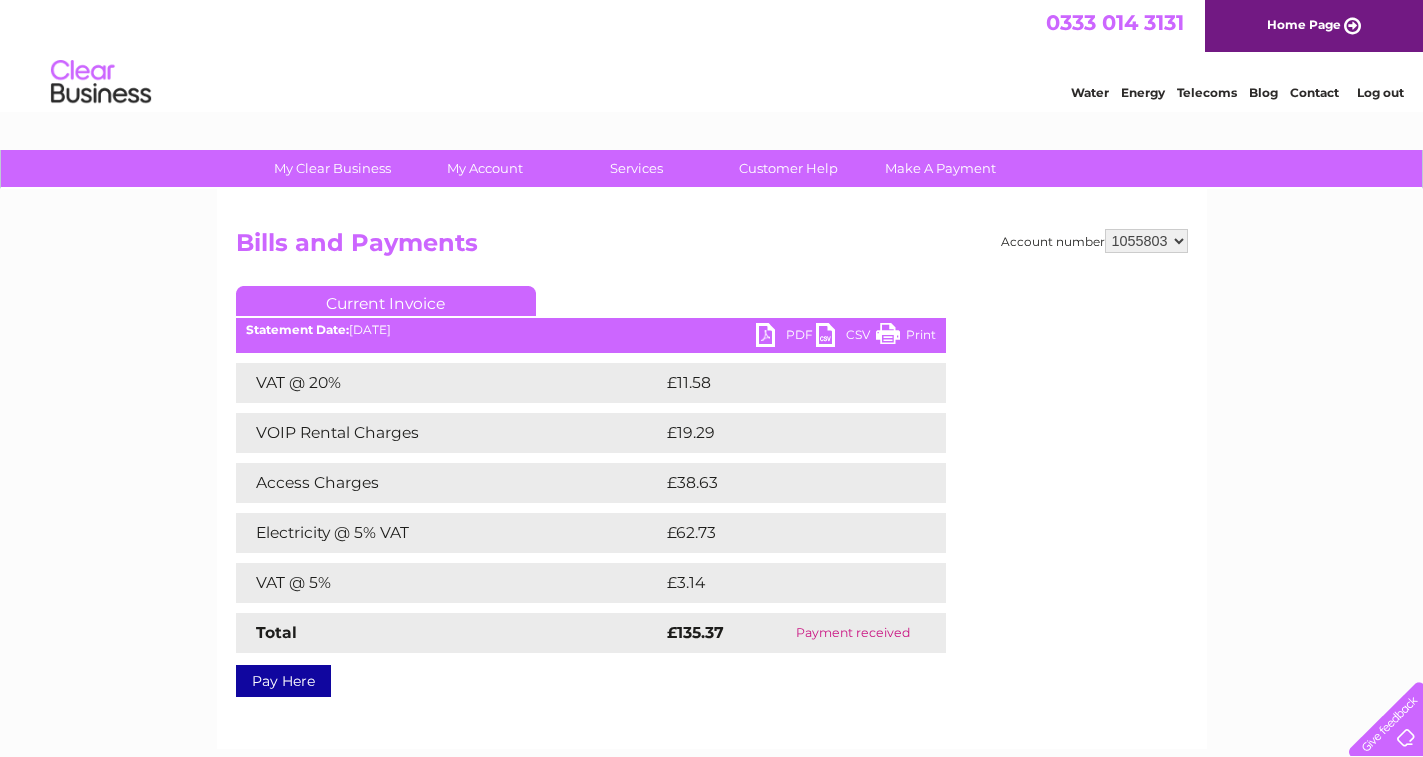 click on "Electricity @ 5% VAT" at bounding box center (449, 533) 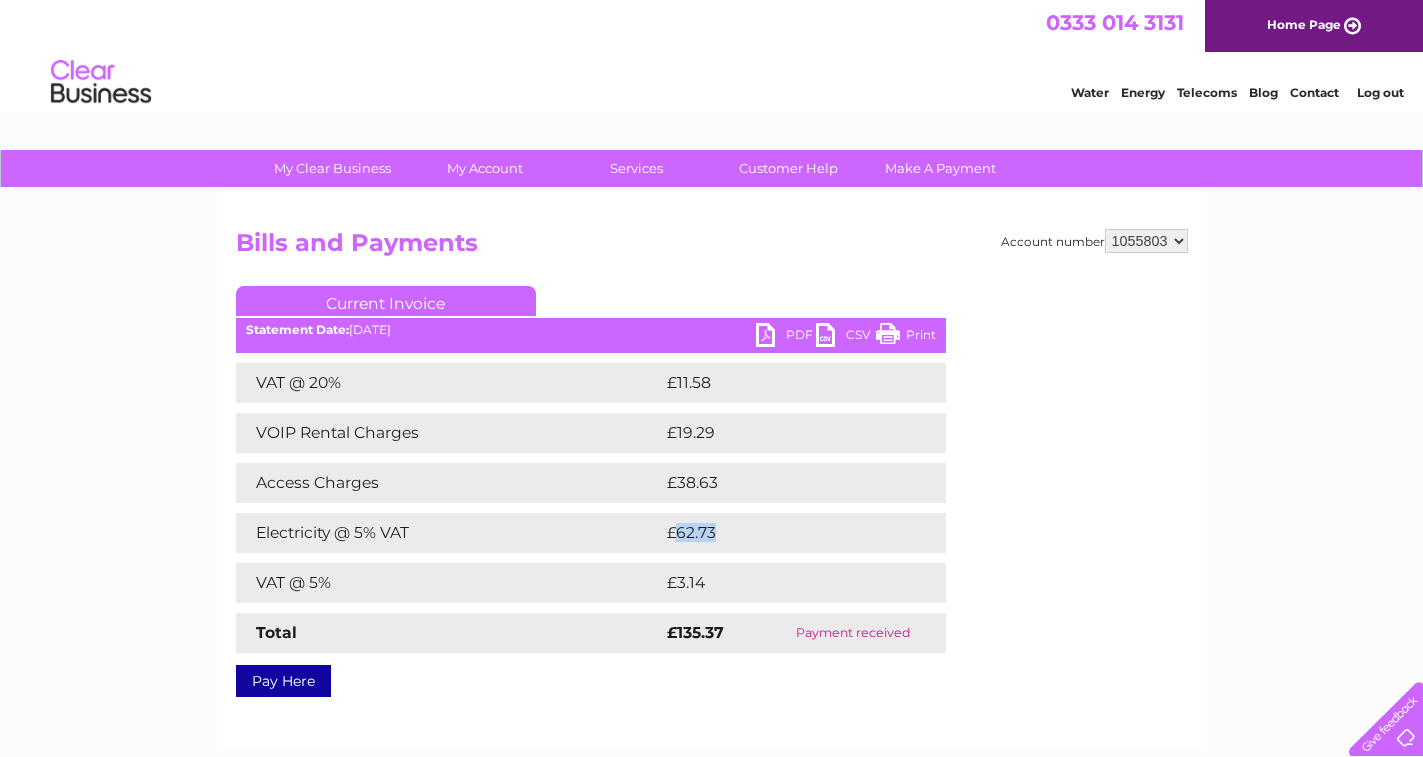 click on "£62.73" at bounding box center [783, 533] 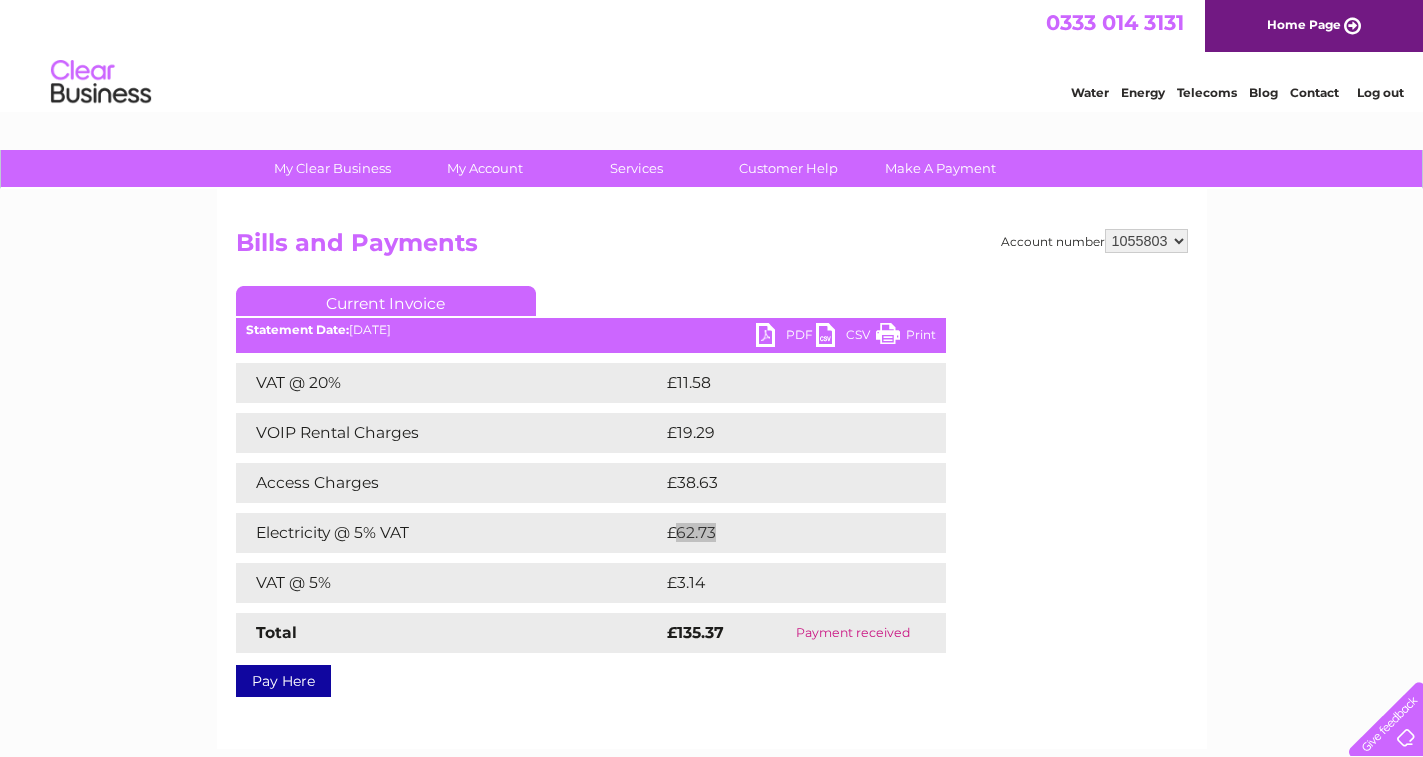 click on "Log out" at bounding box center [1380, 92] 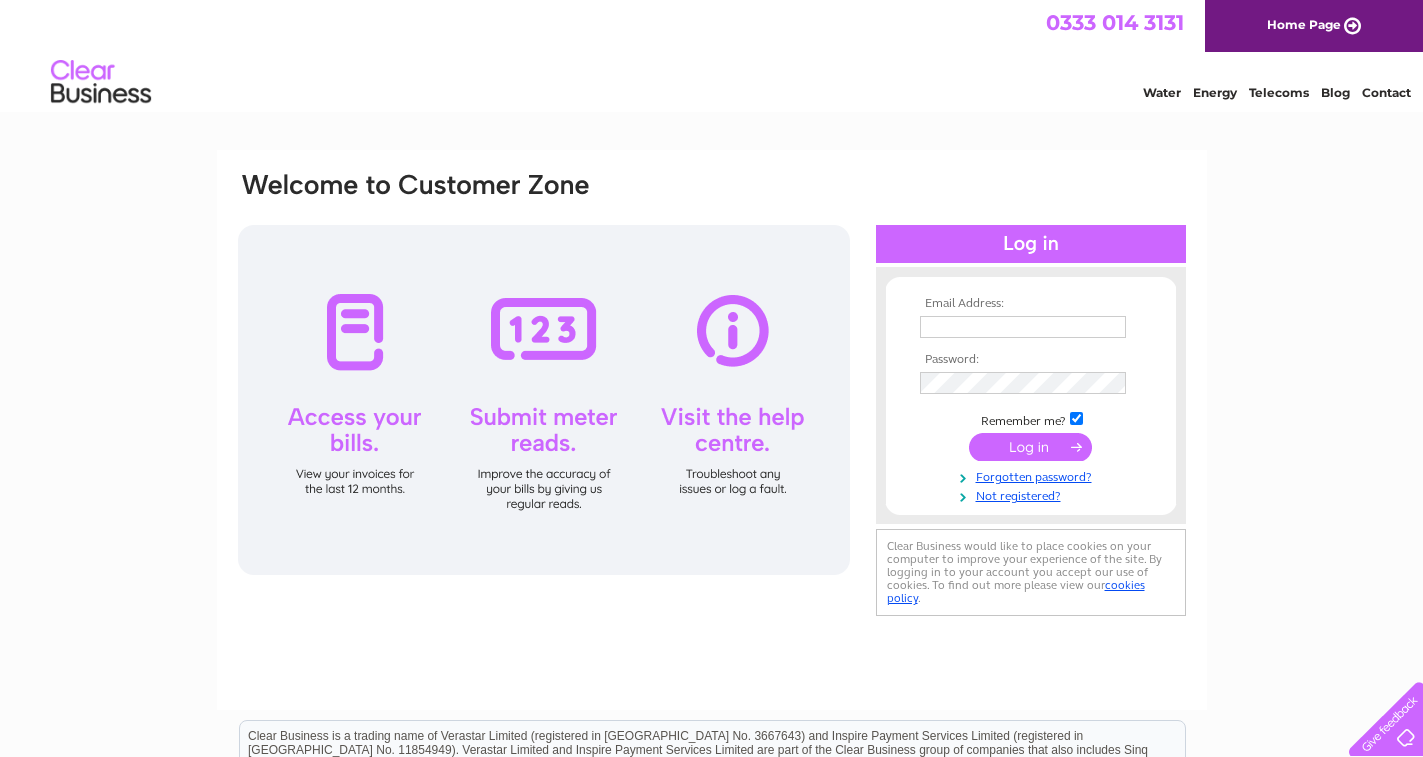 scroll, scrollTop: 0, scrollLeft: 0, axis: both 